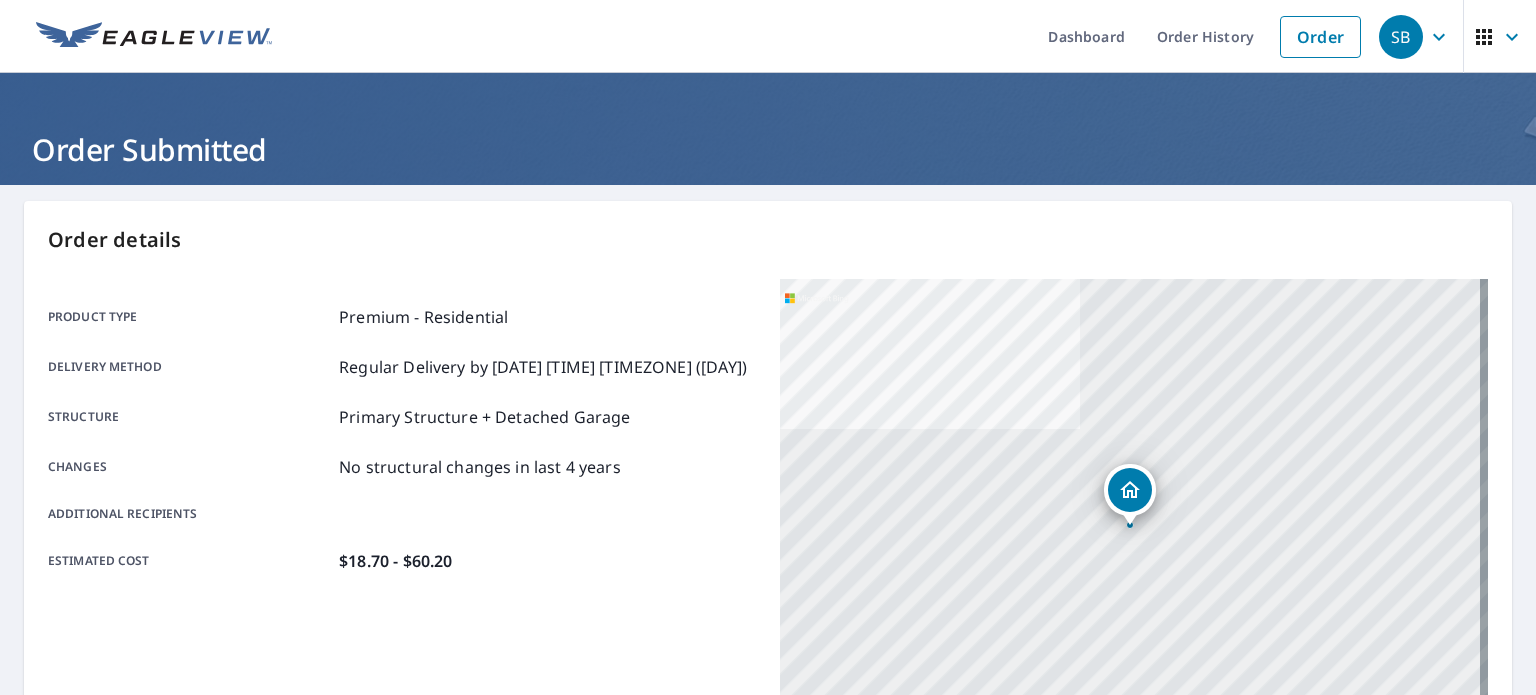 scroll, scrollTop: 0, scrollLeft: 0, axis: both 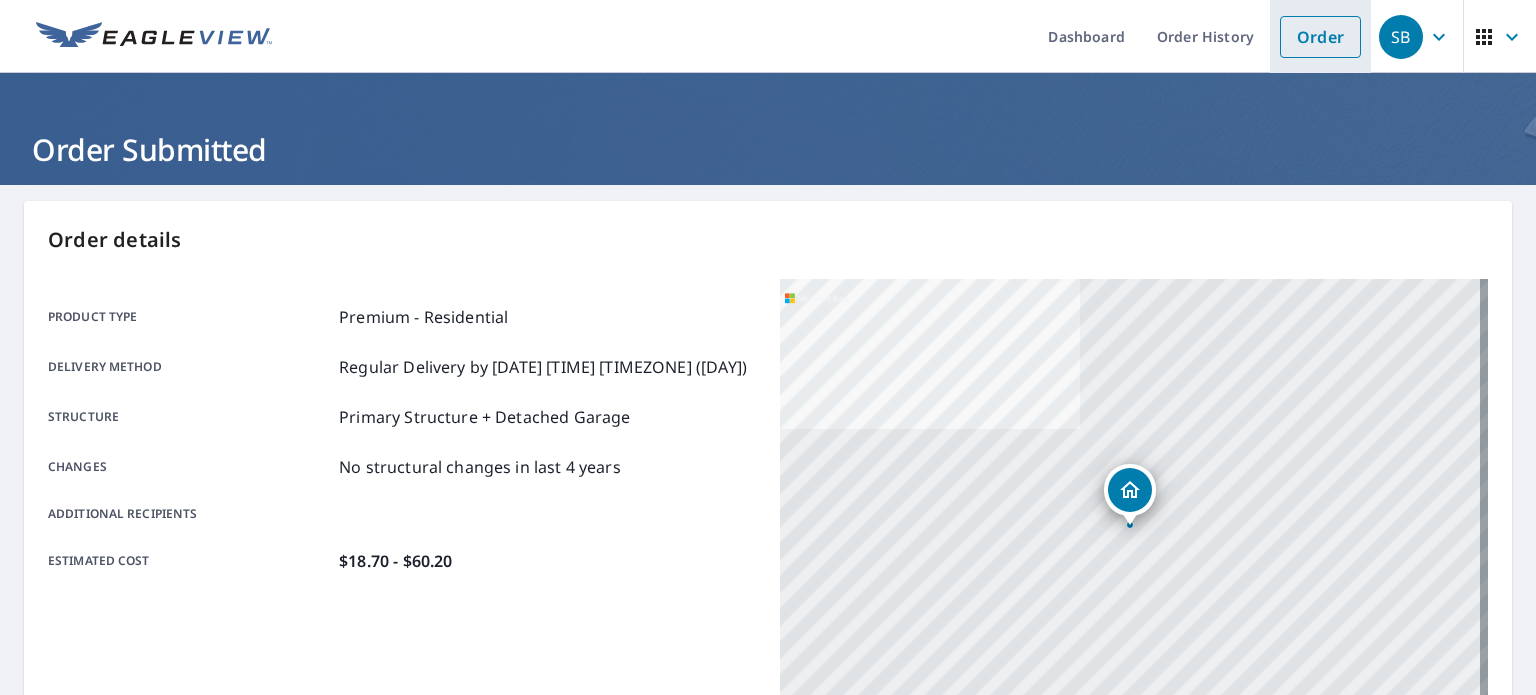 click on "Order" at bounding box center [1320, 37] 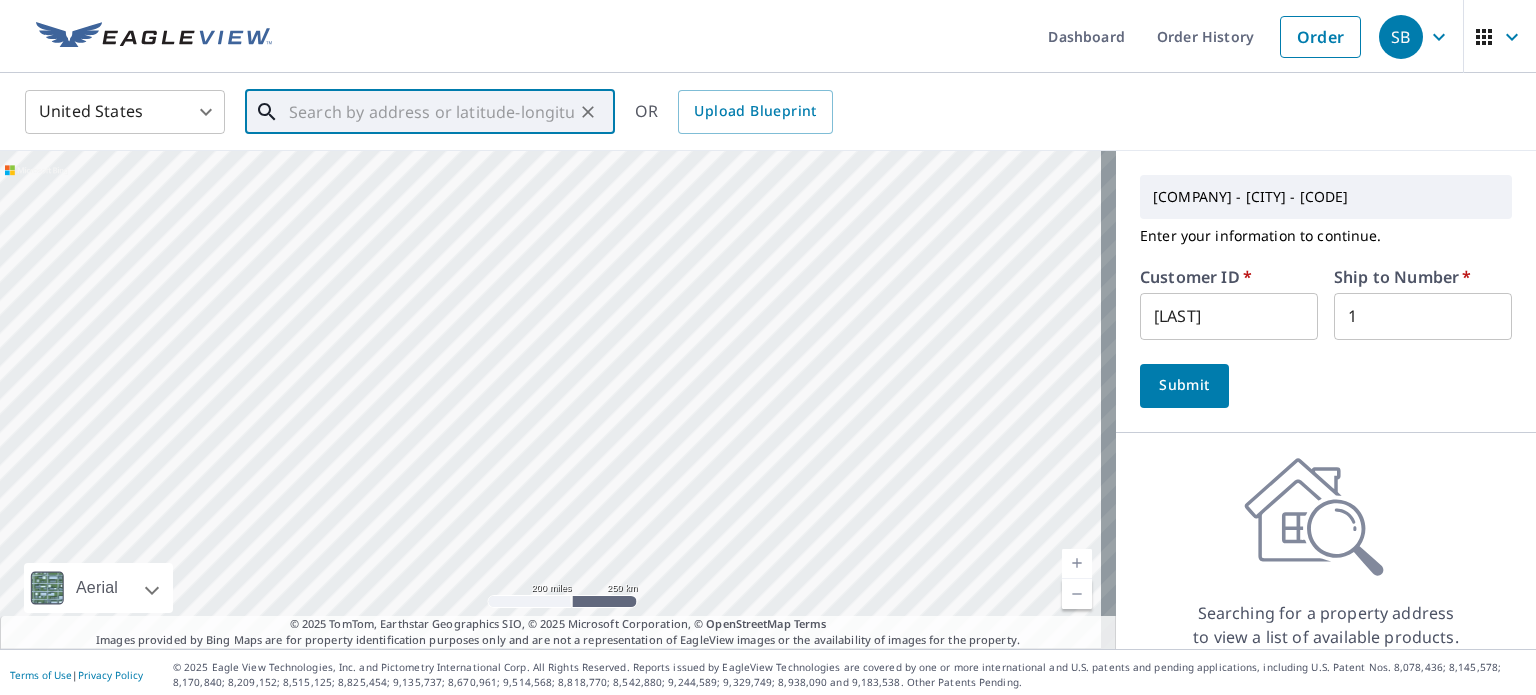 click at bounding box center [431, 112] 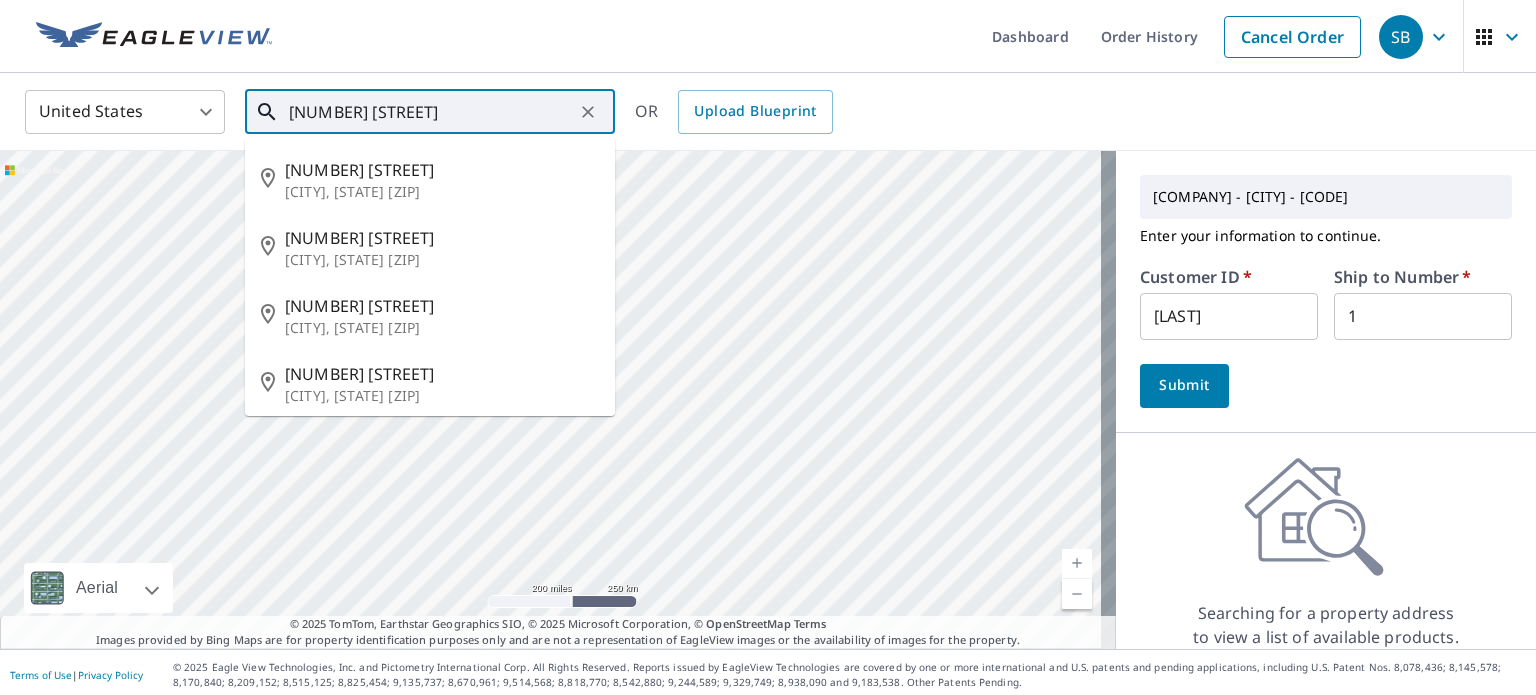 click on "[NUMBER] [STREET]" at bounding box center [431, 112] 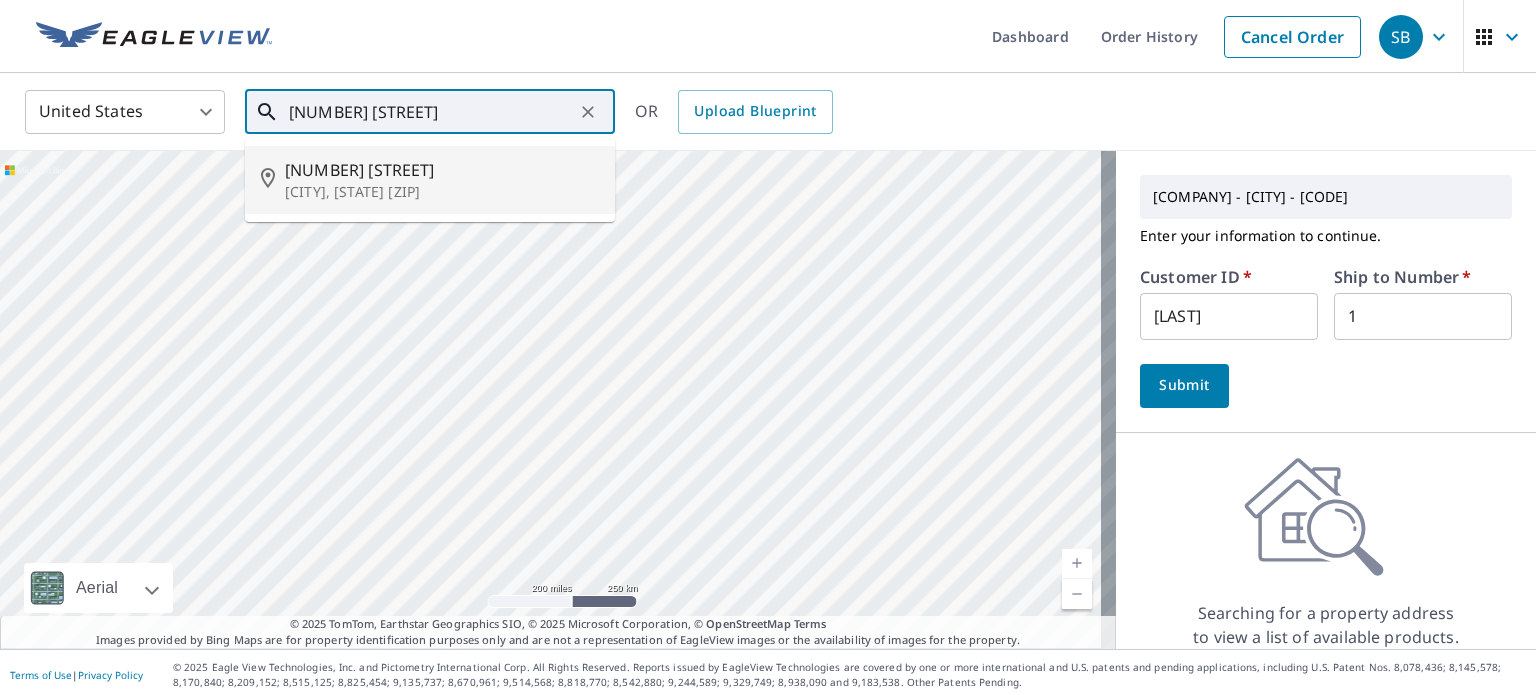 click on "[NUMBER] [STREET]" at bounding box center [442, 170] 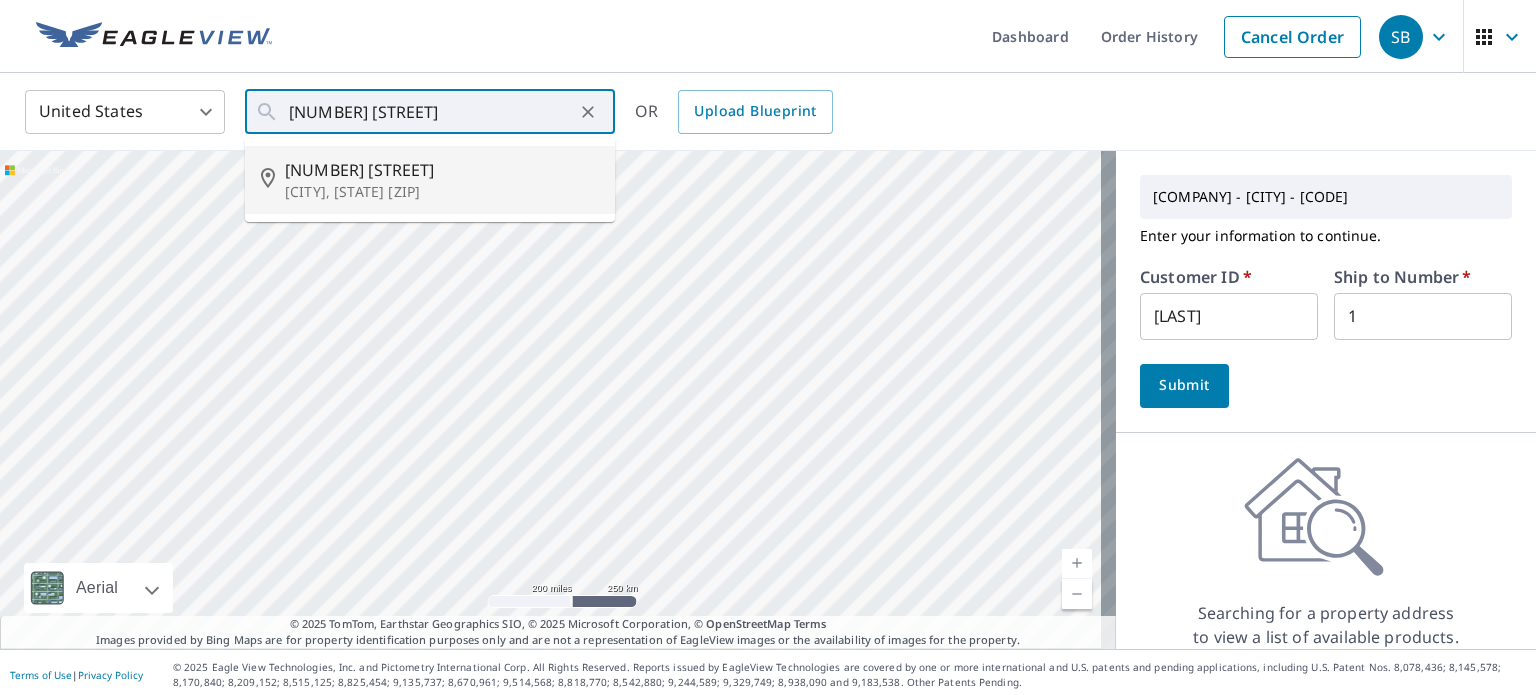 type on "[NUMBER] [STREET] [CITY], [STATE] [ZIP]" 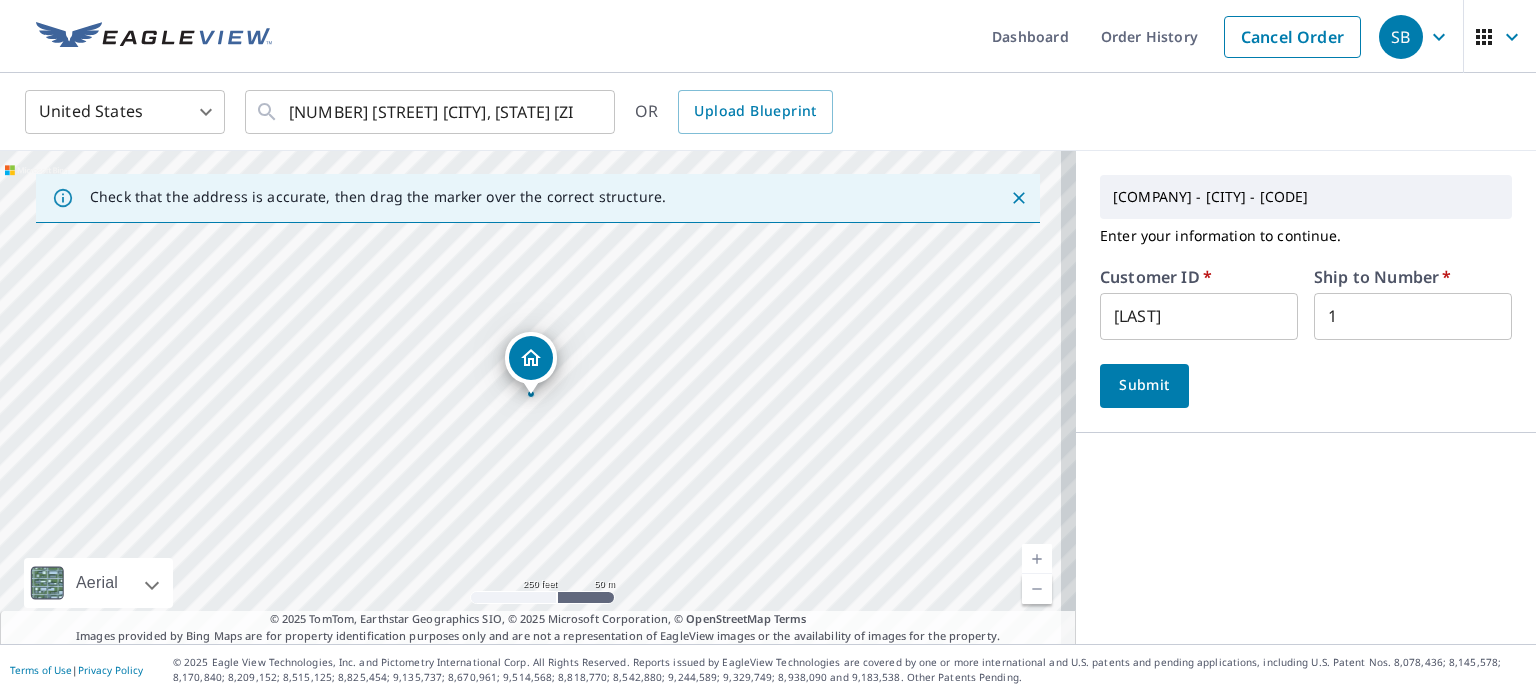 click at bounding box center (1037, 559) 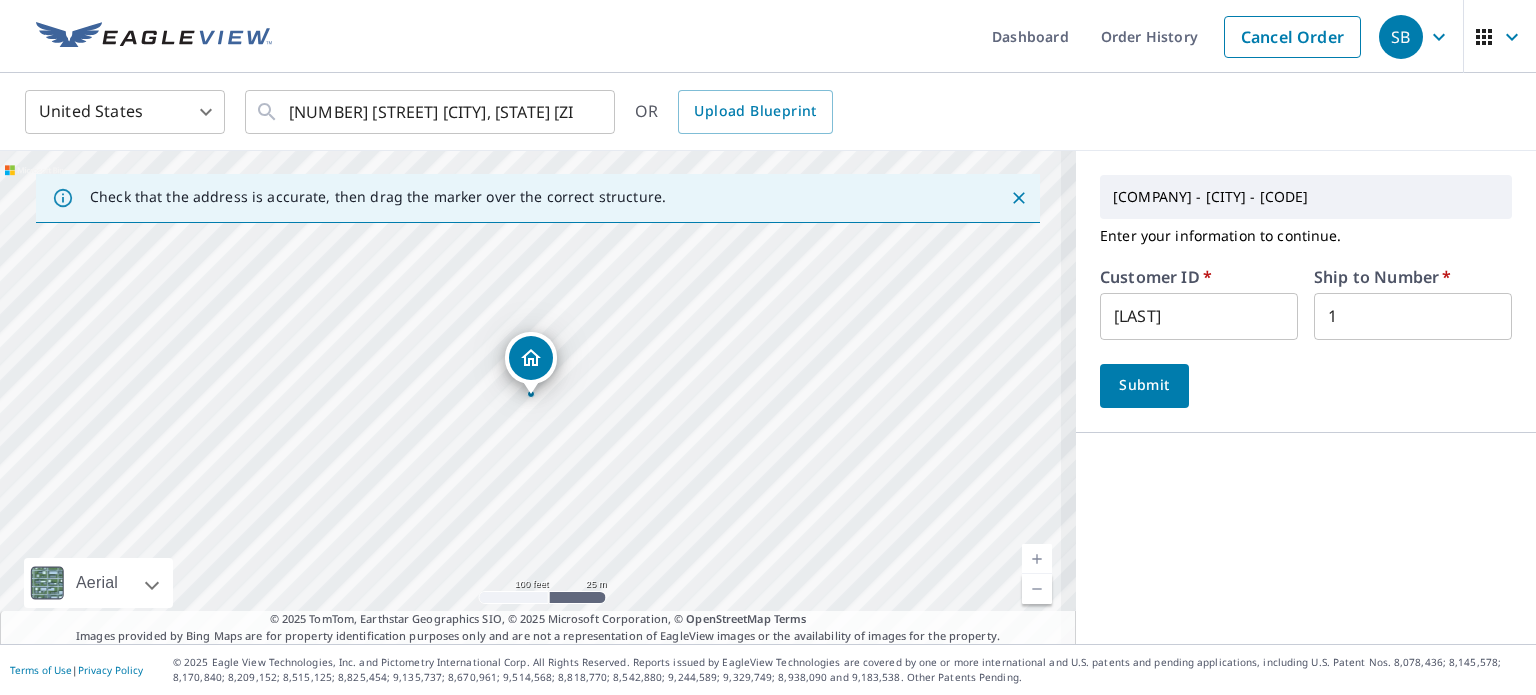 click at bounding box center (1037, 559) 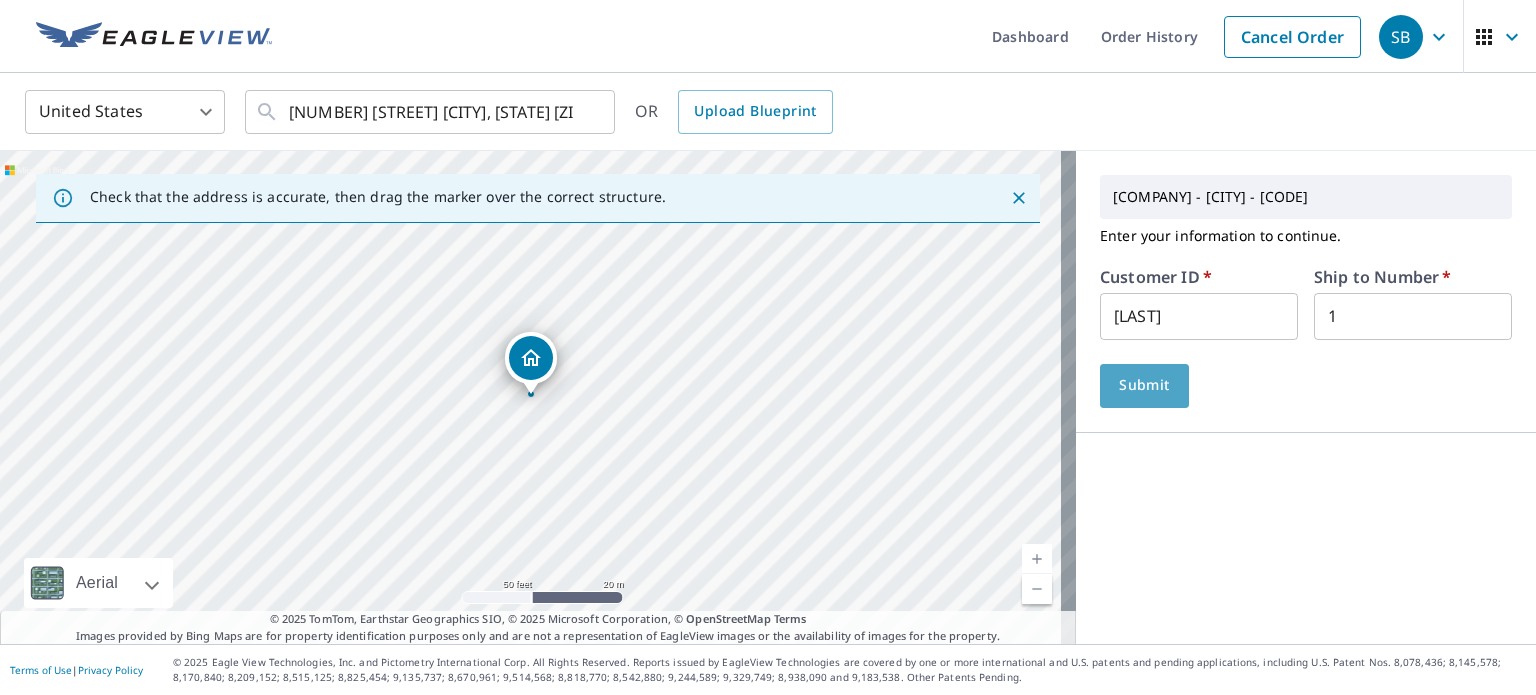 click on "Submit" at bounding box center [1144, 385] 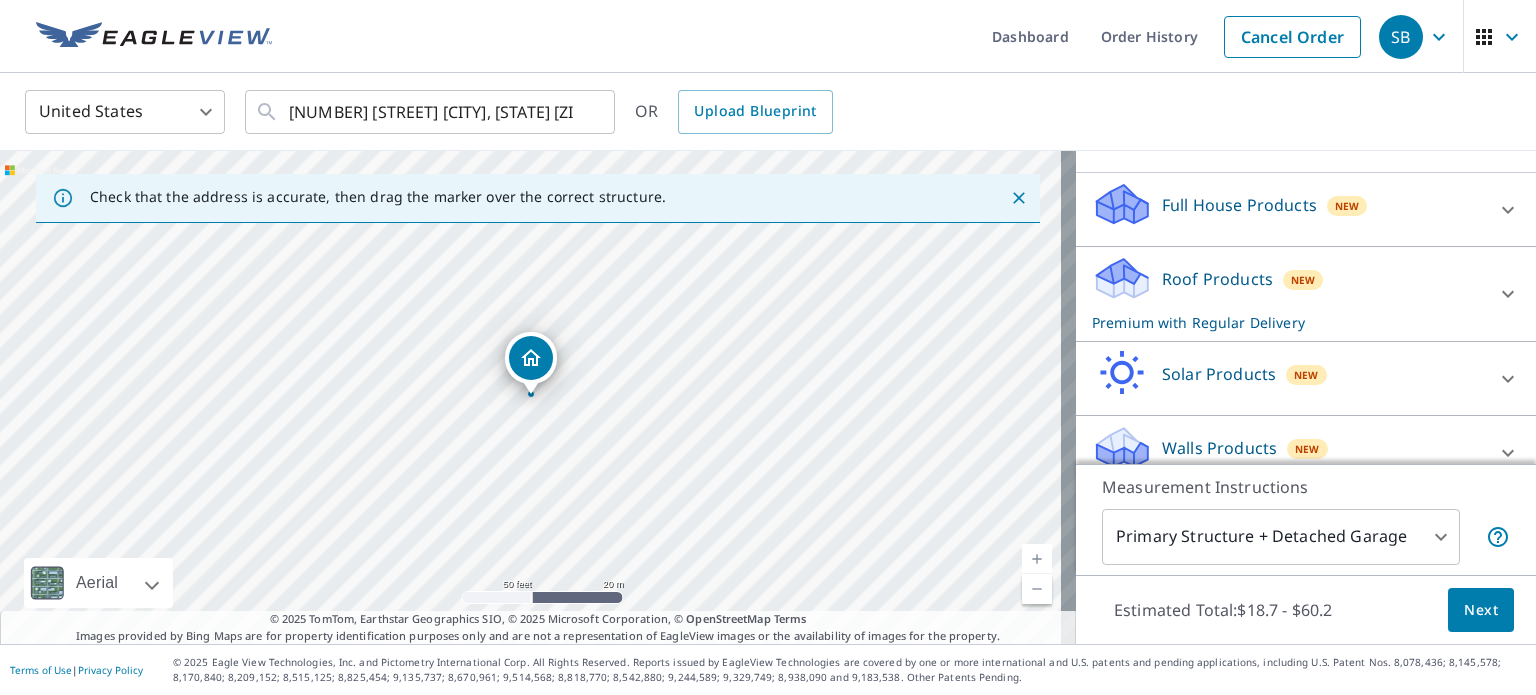 scroll, scrollTop: 415, scrollLeft: 0, axis: vertical 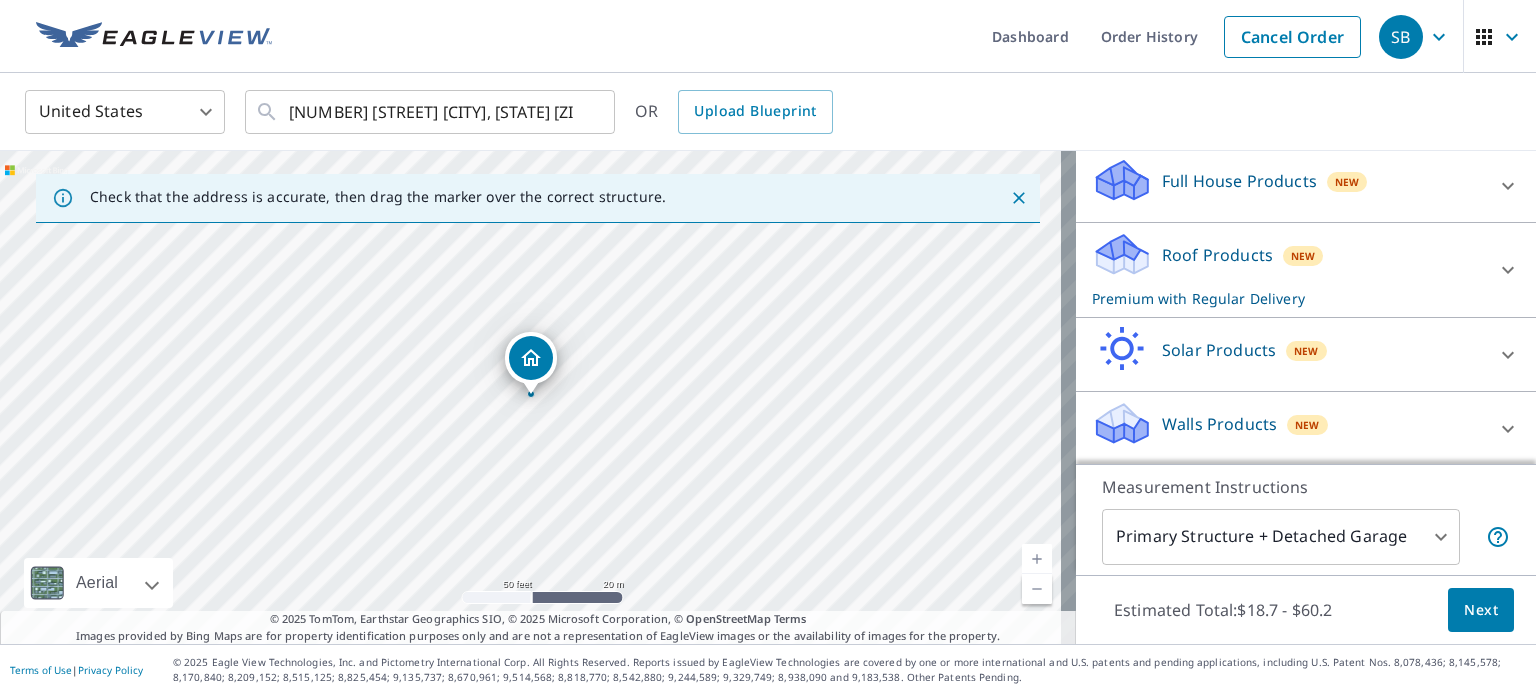 click on "Next" at bounding box center (1481, 610) 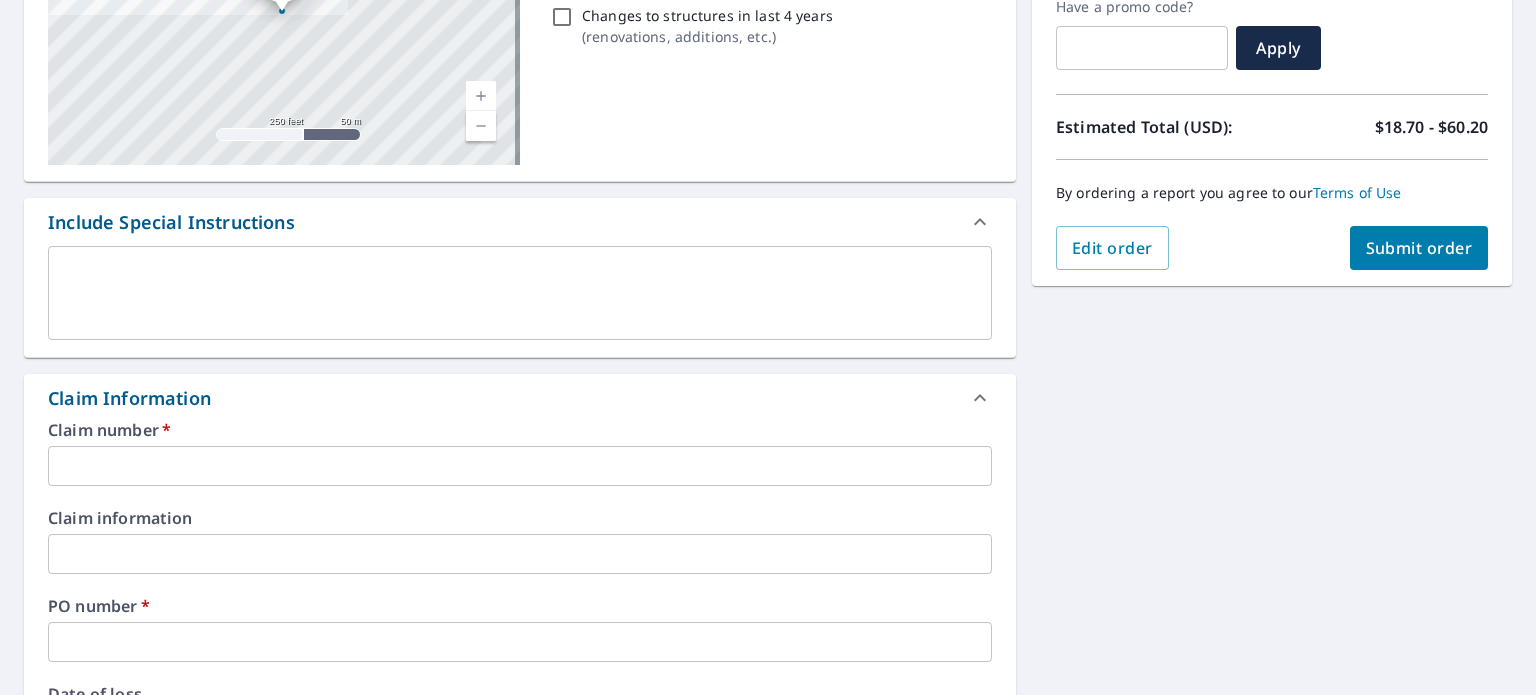 scroll, scrollTop: 362, scrollLeft: 0, axis: vertical 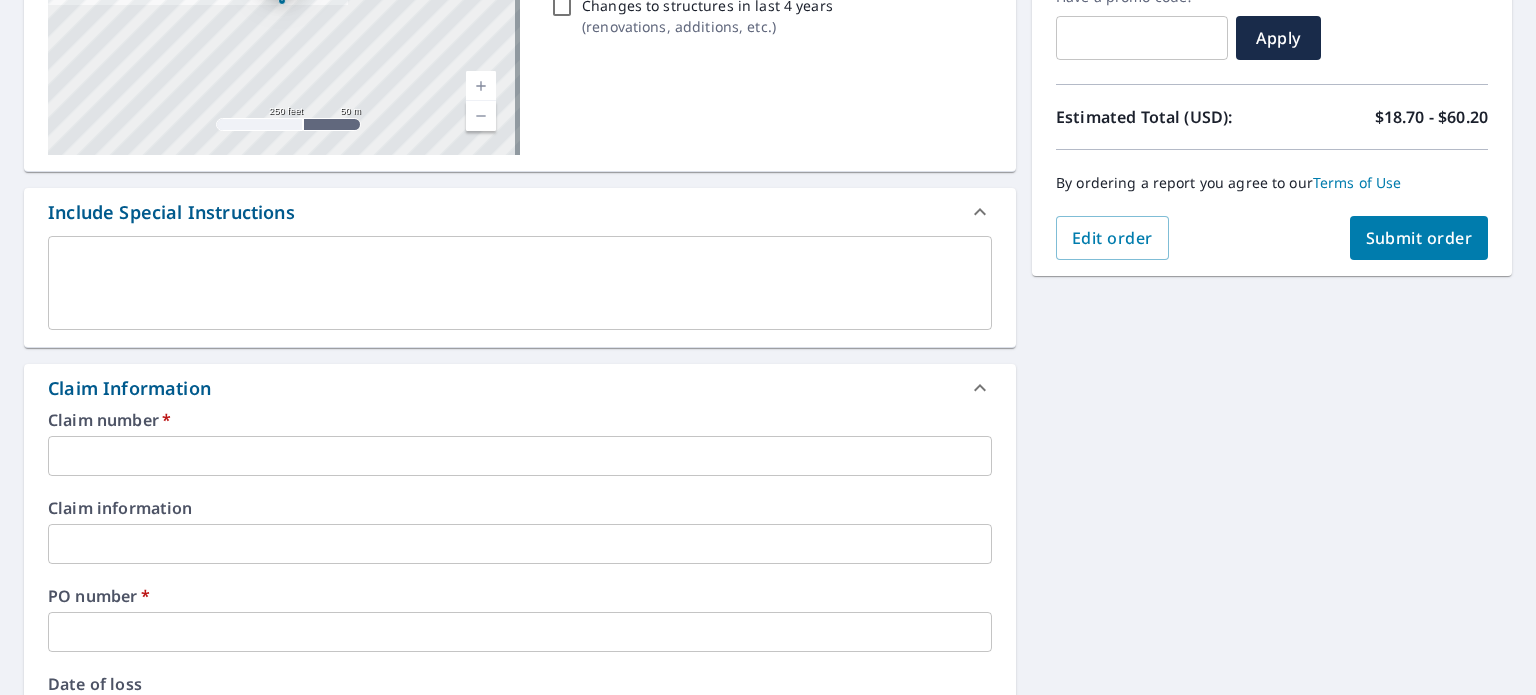 click at bounding box center (520, 456) 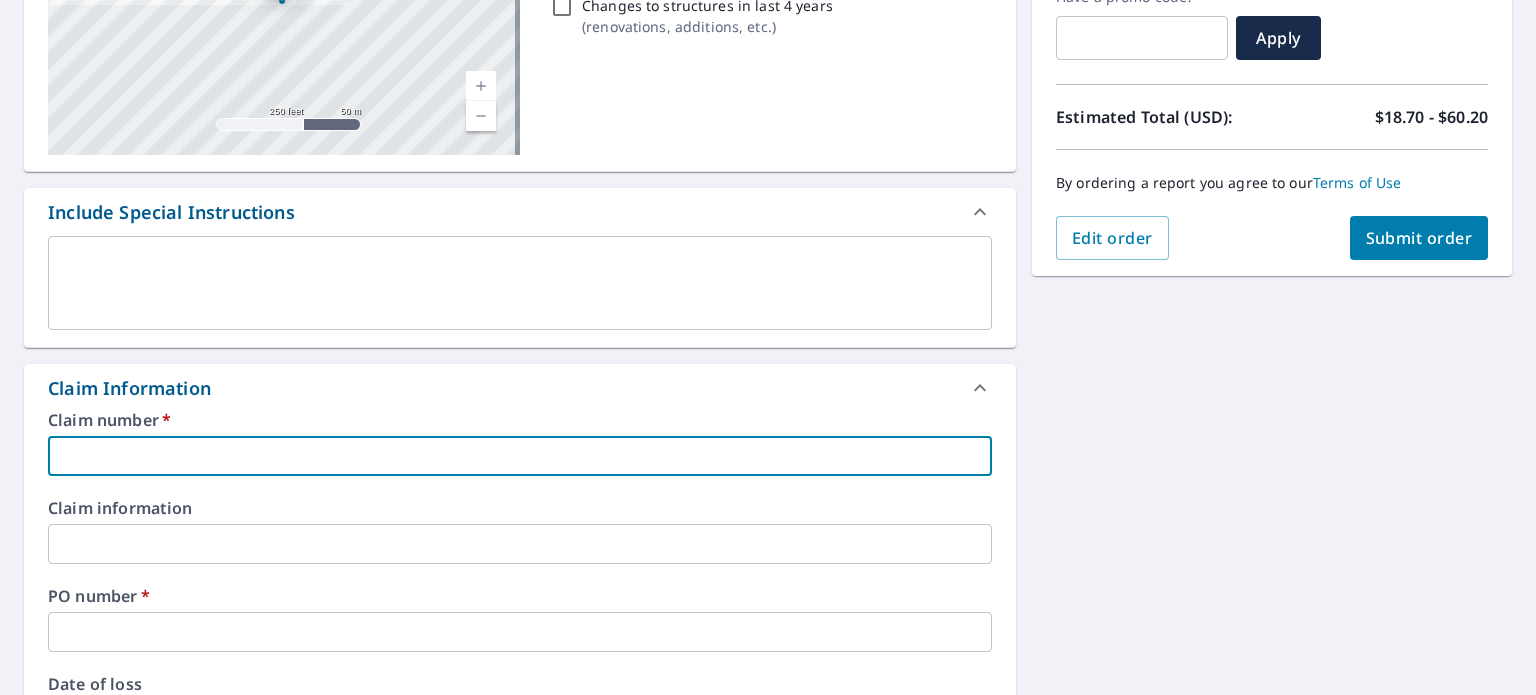 type on "1" 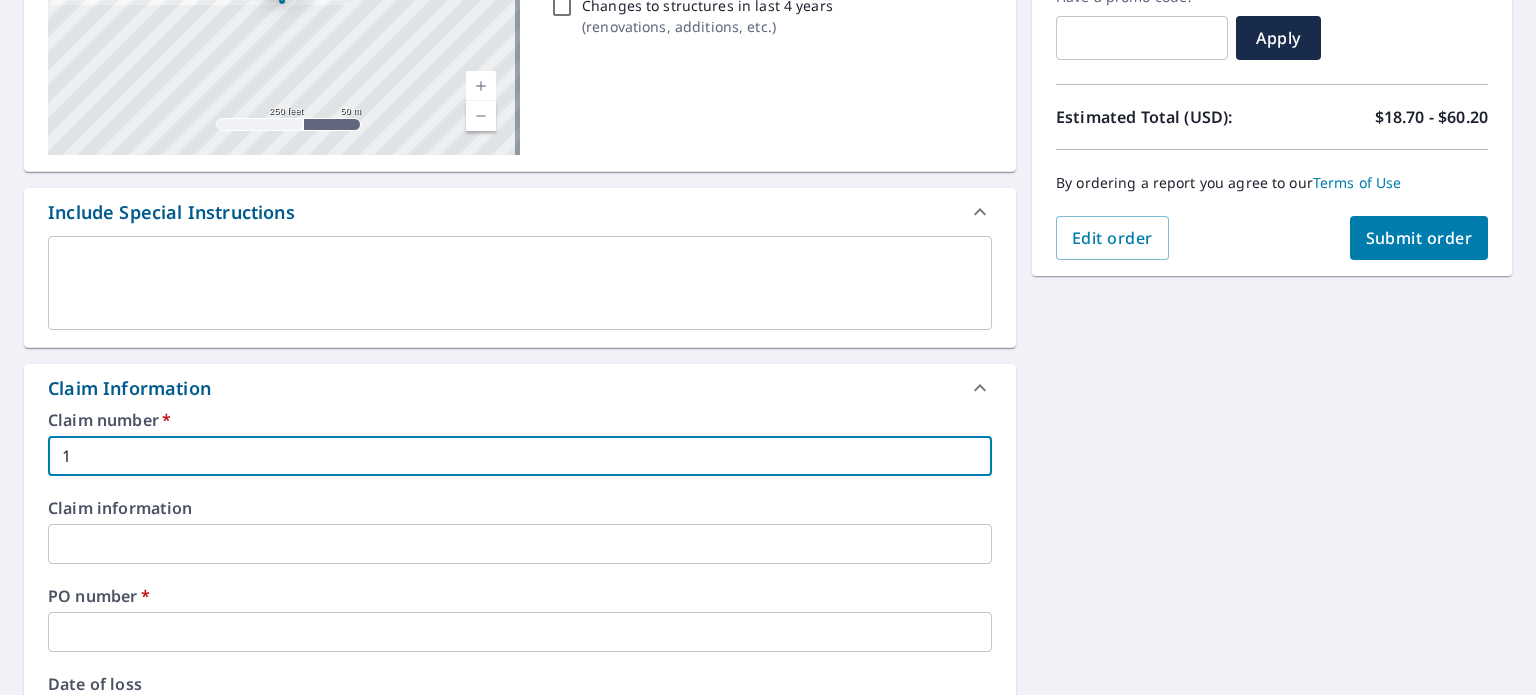 type on "1" 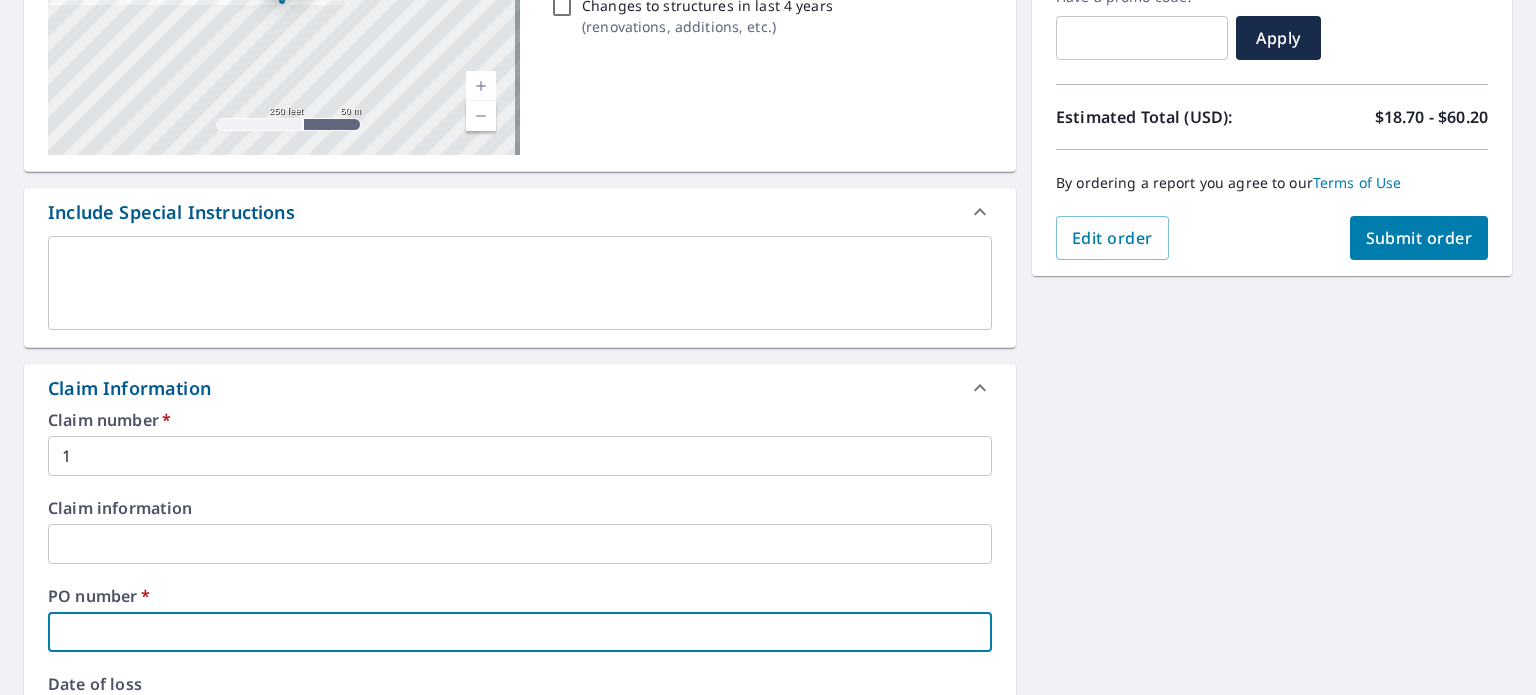 type on "E" 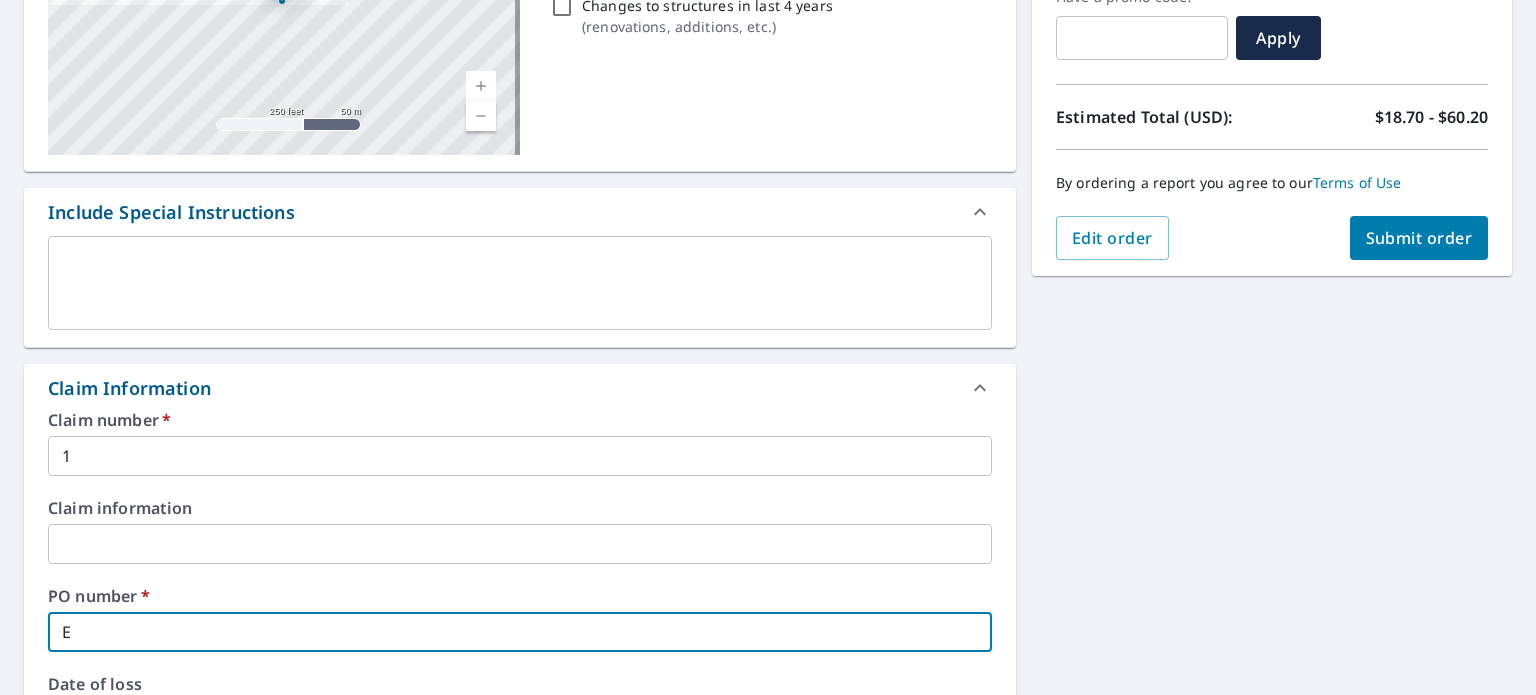 type on "EV" 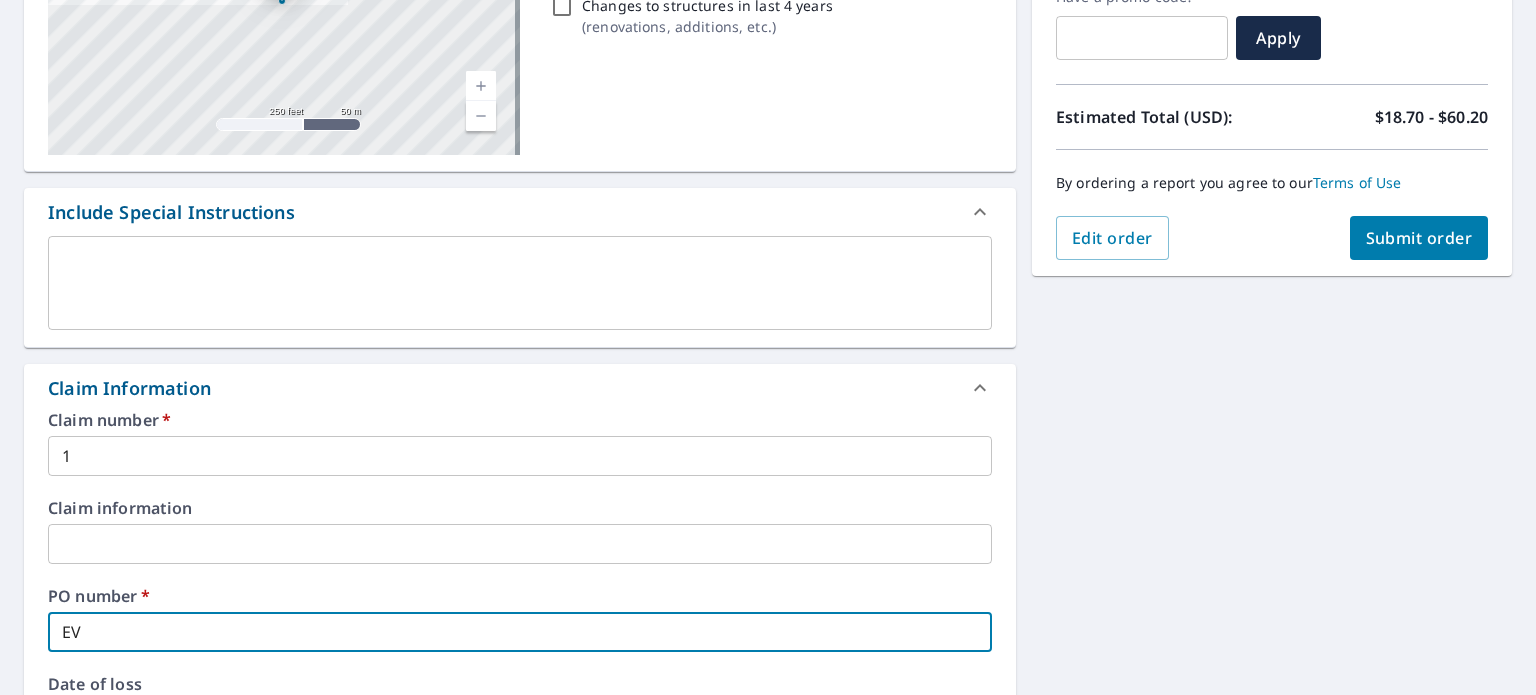 type on "EV" 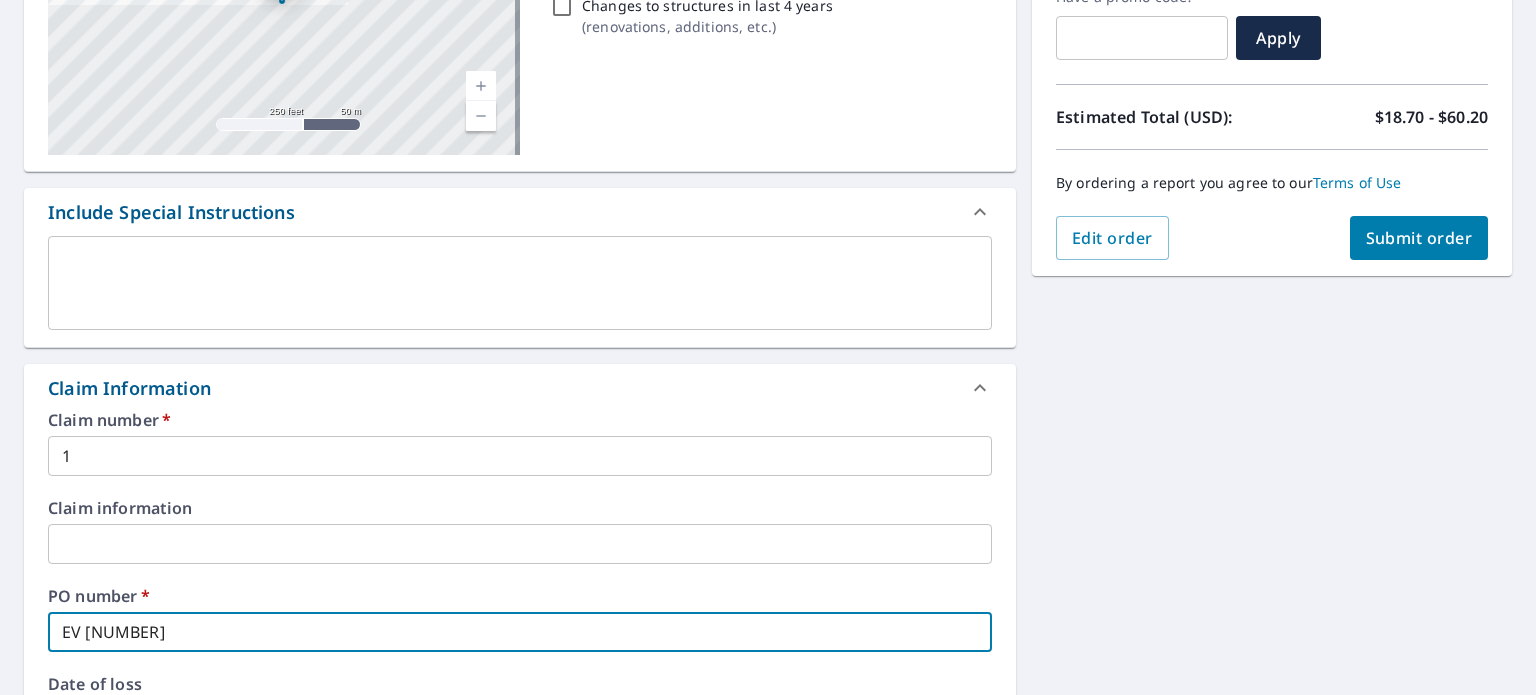 type on "EV [NUMBER]" 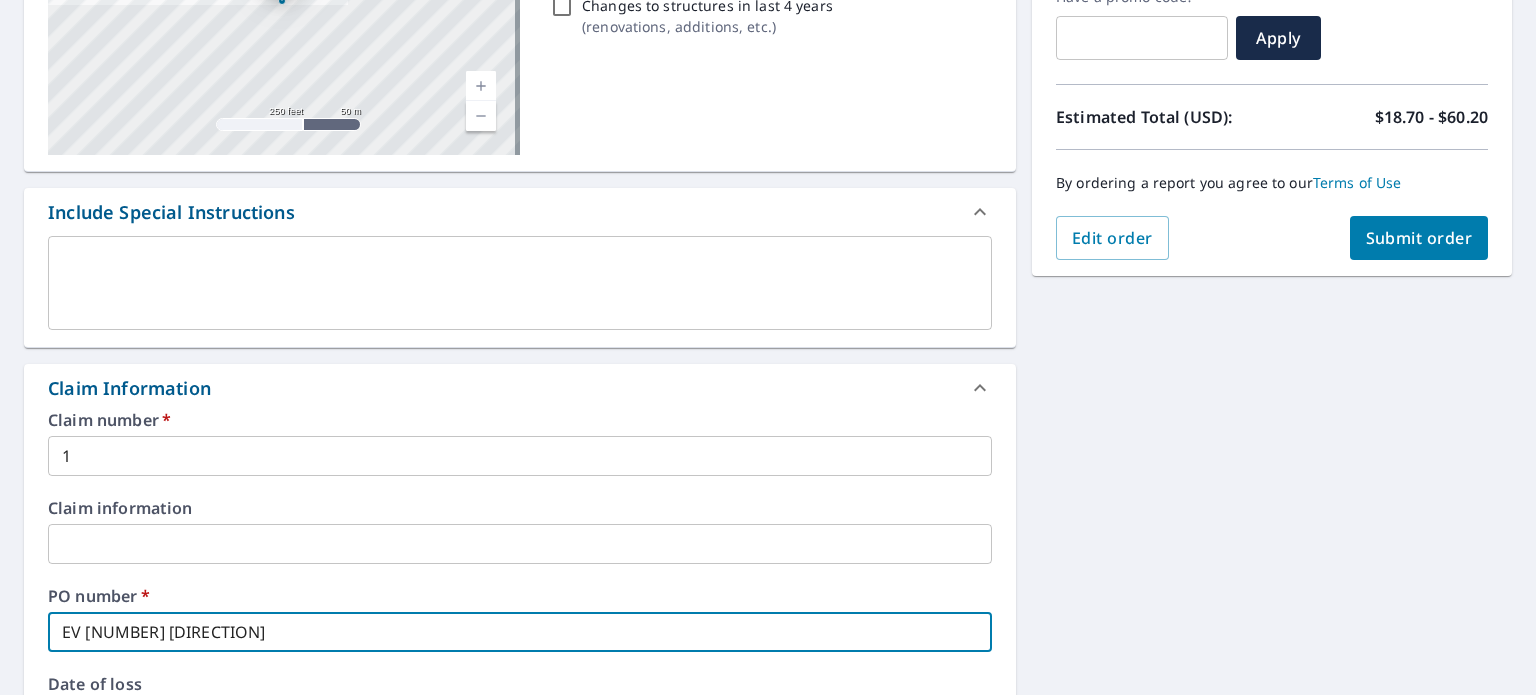 type on "EV [NUMBER] [DIRECTION]" 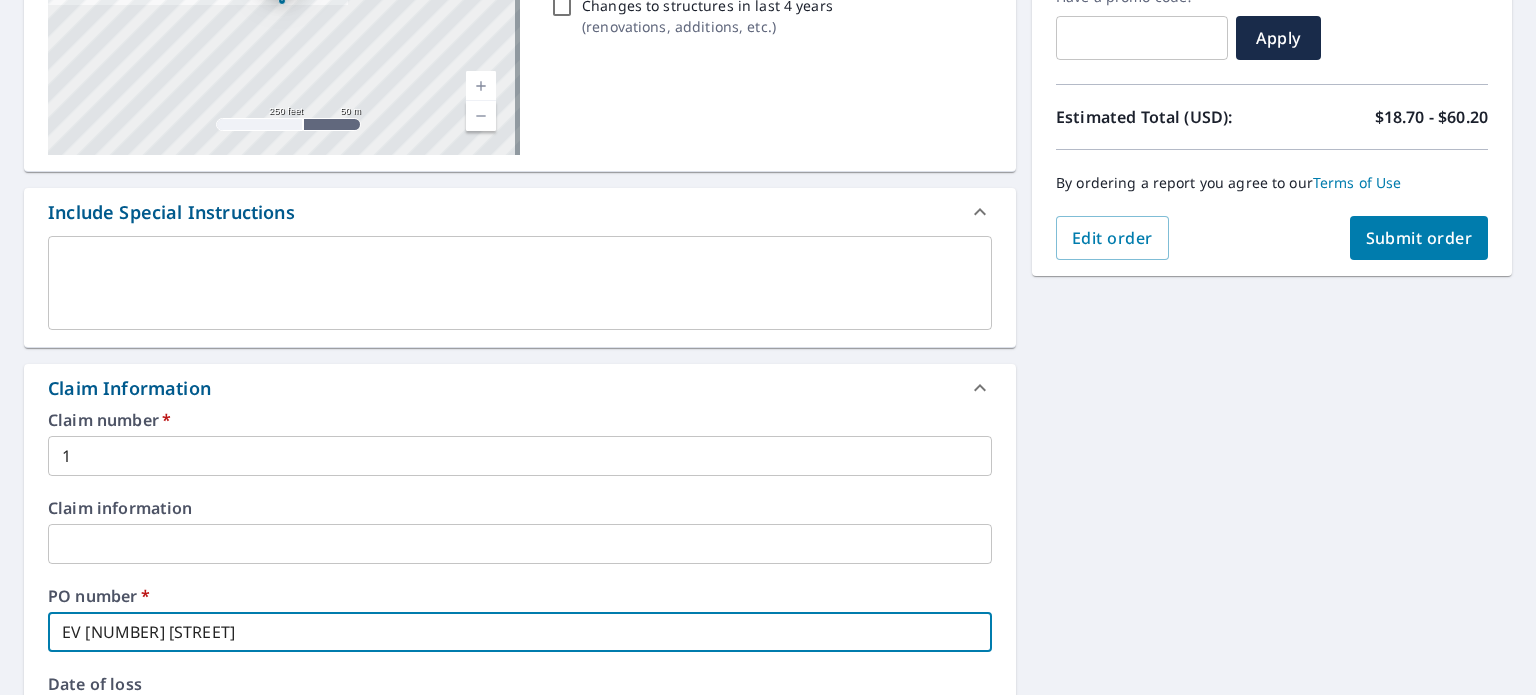 type on "EV [NUMBER] [STREET]" 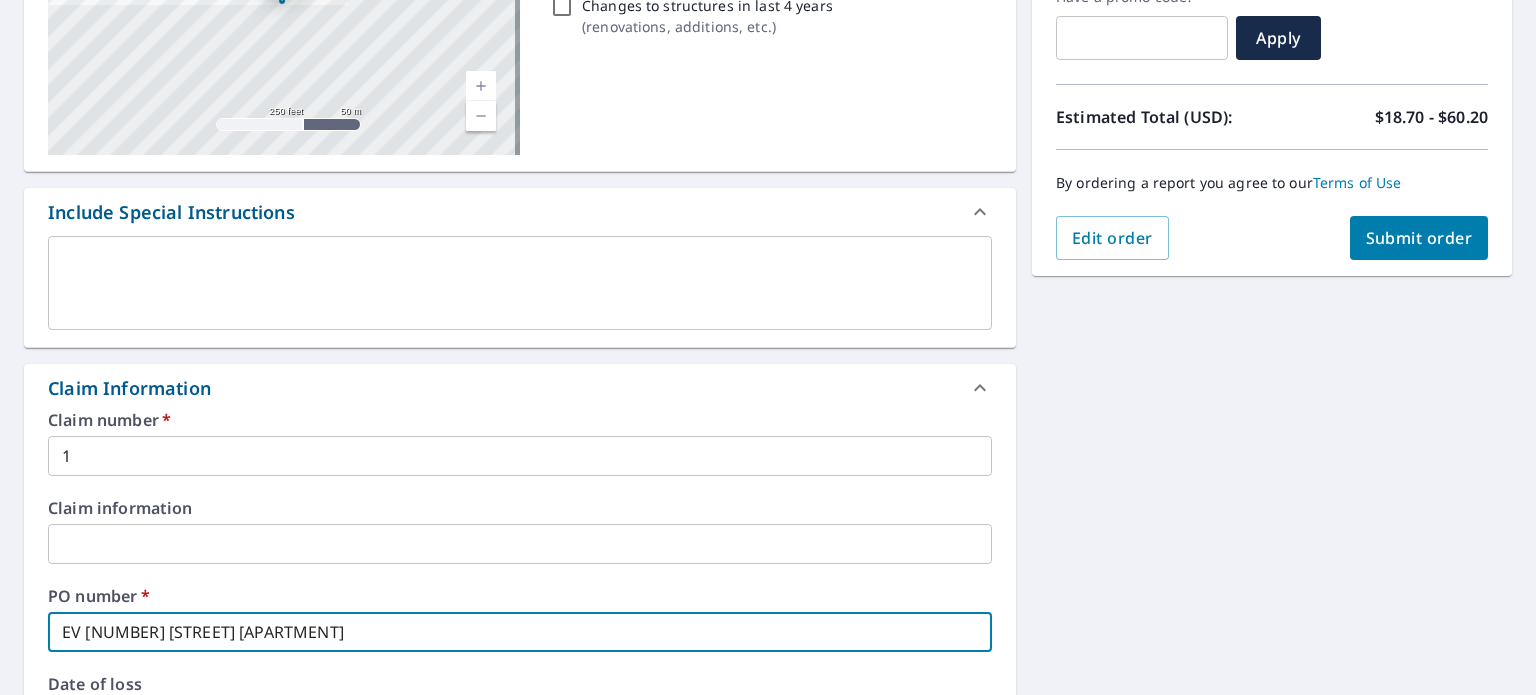 type on "EV [NUMBER] [STREET] [APARTMENT]" 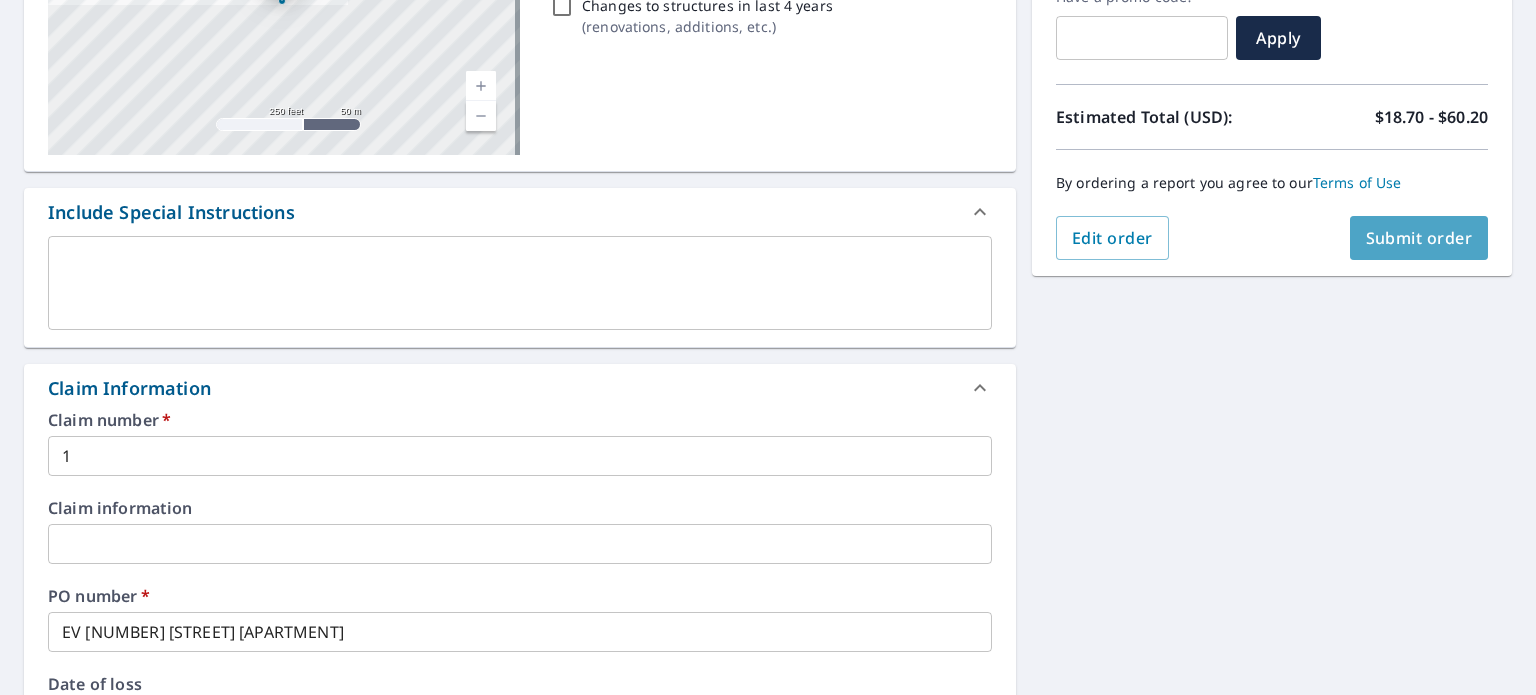 click on "Submit order" at bounding box center [1419, 238] 